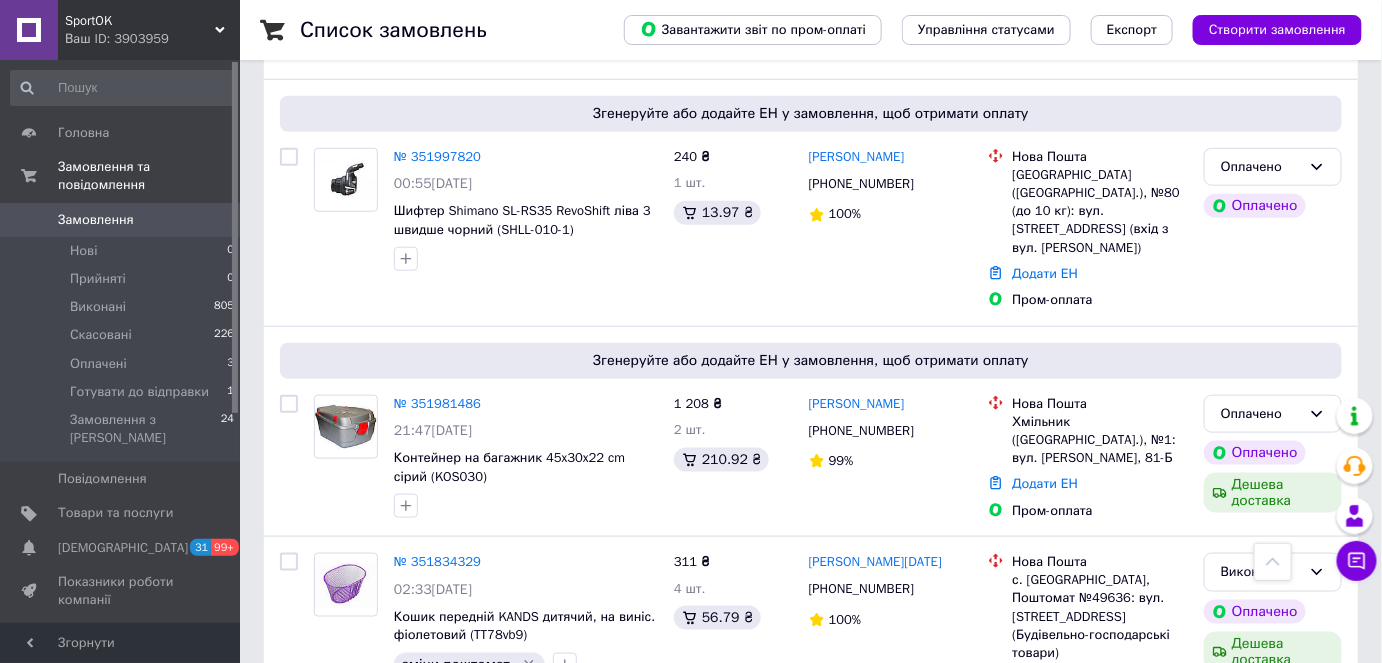 scroll, scrollTop: 431, scrollLeft: 0, axis: vertical 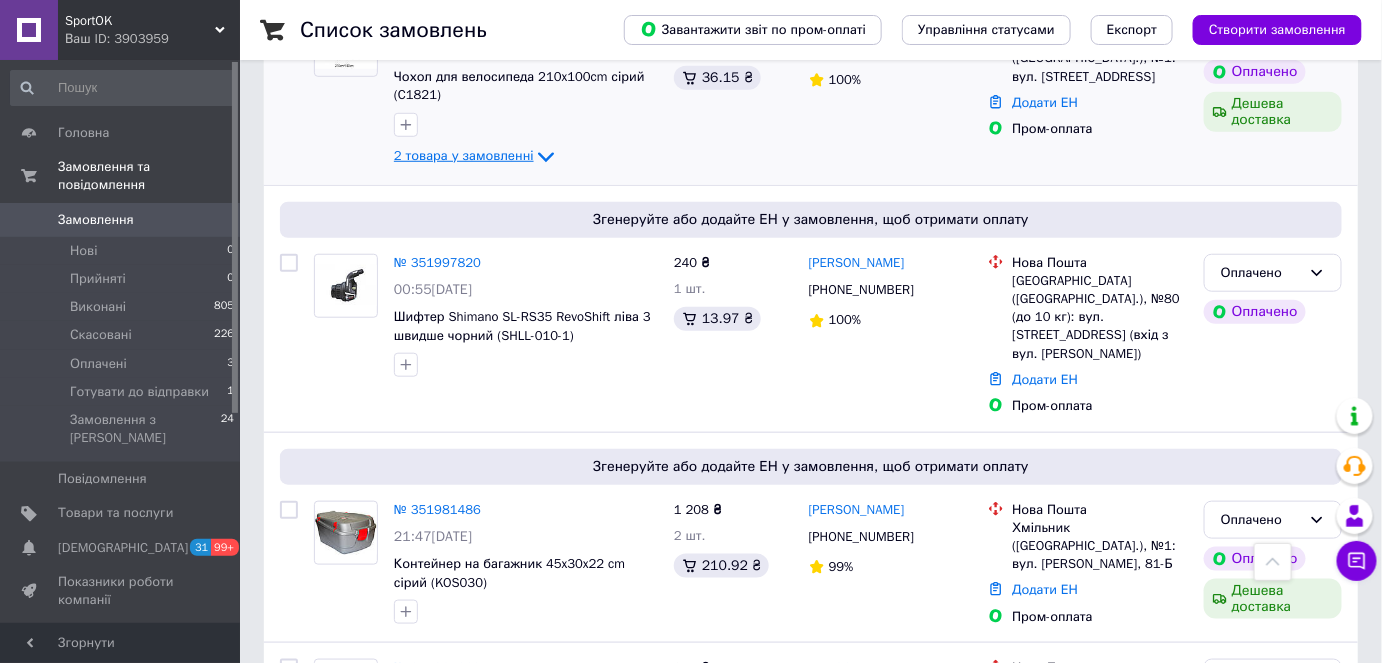 click on "2 товара у замовленні" at bounding box center (464, 155) 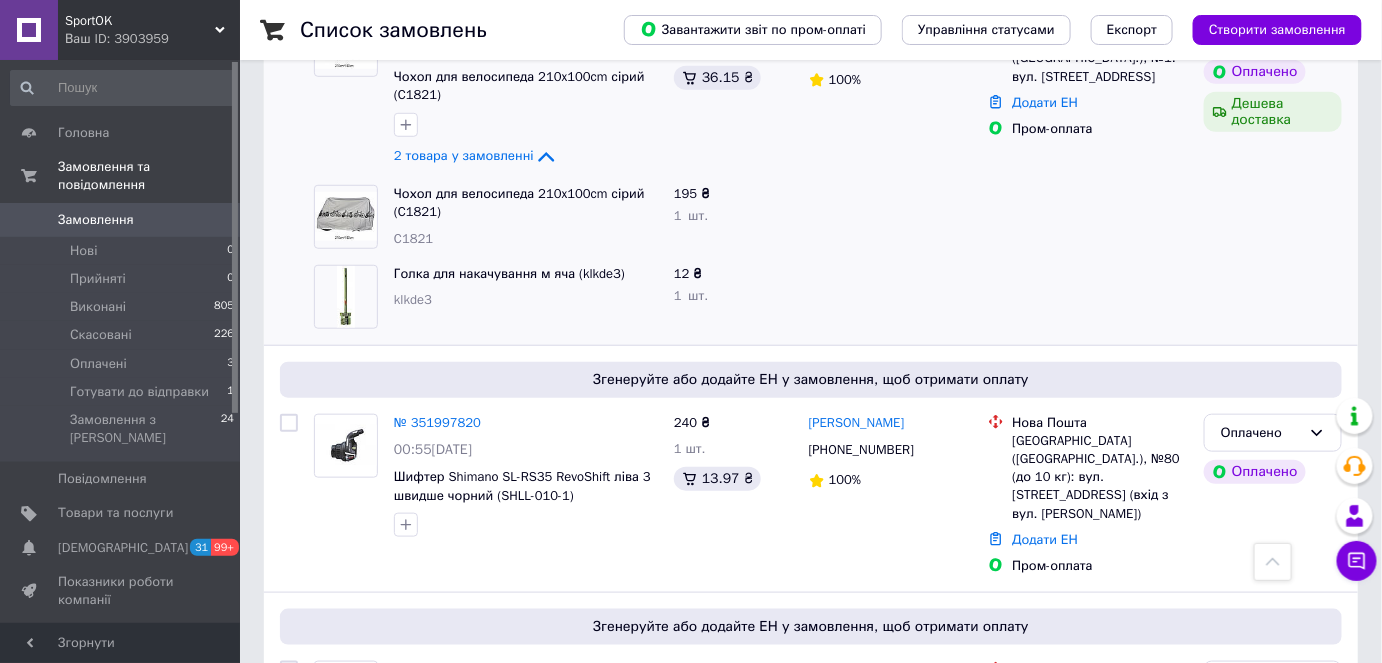 click on "C1821" at bounding box center [413, 238] 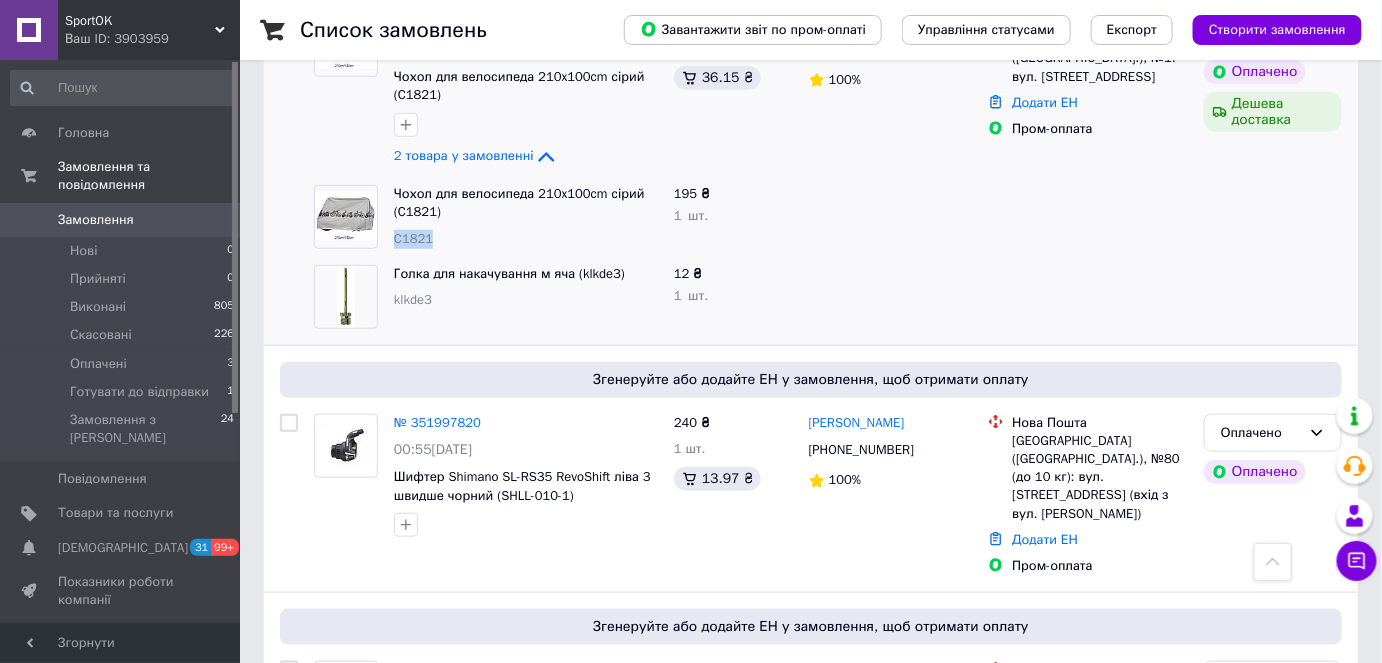 click on "C1821" at bounding box center [413, 238] 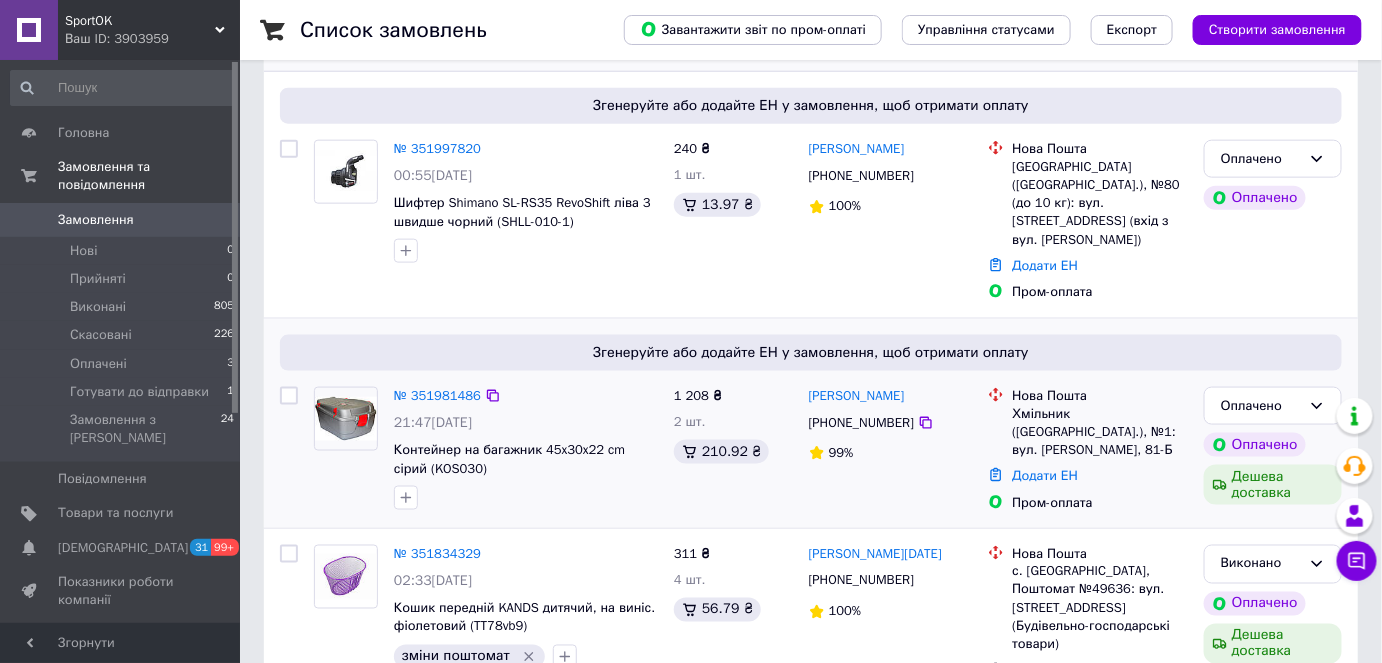 scroll, scrollTop: 706, scrollLeft: 0, axis: vertical 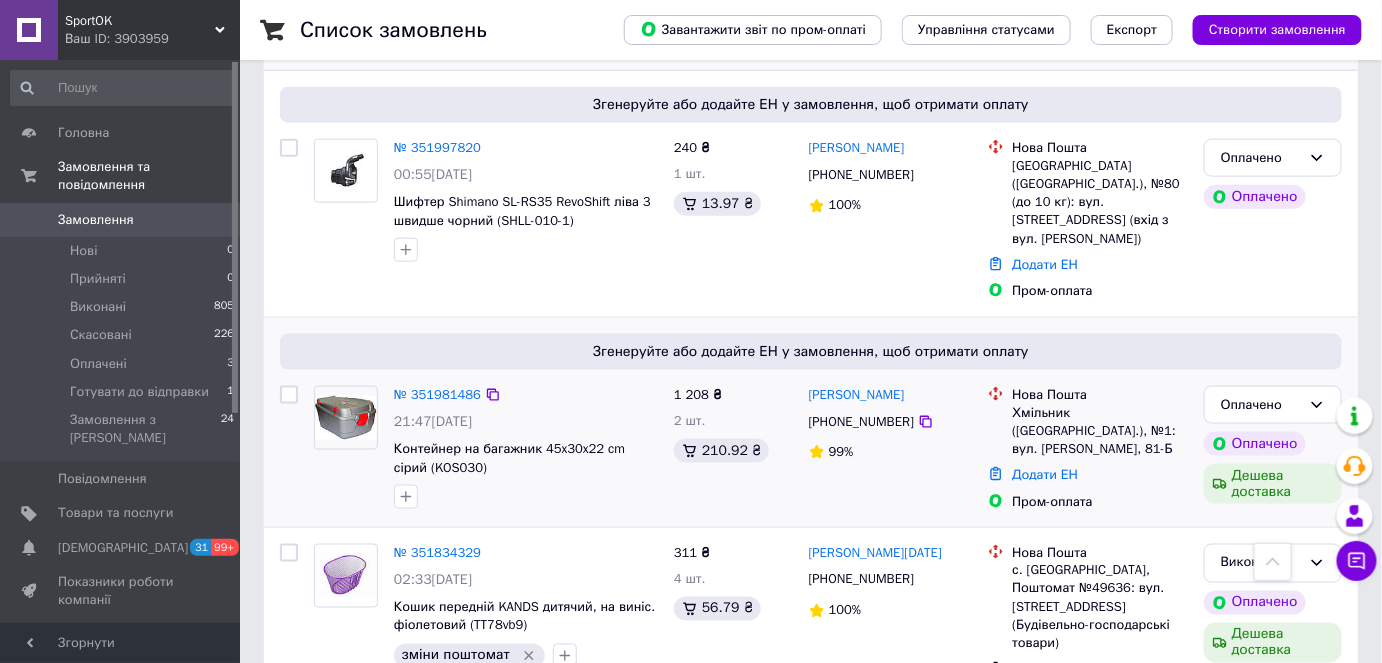 click on "Контейнер на багажник 45x30x22 cm сірий (KOS030)" at bounding box center (526, 458) 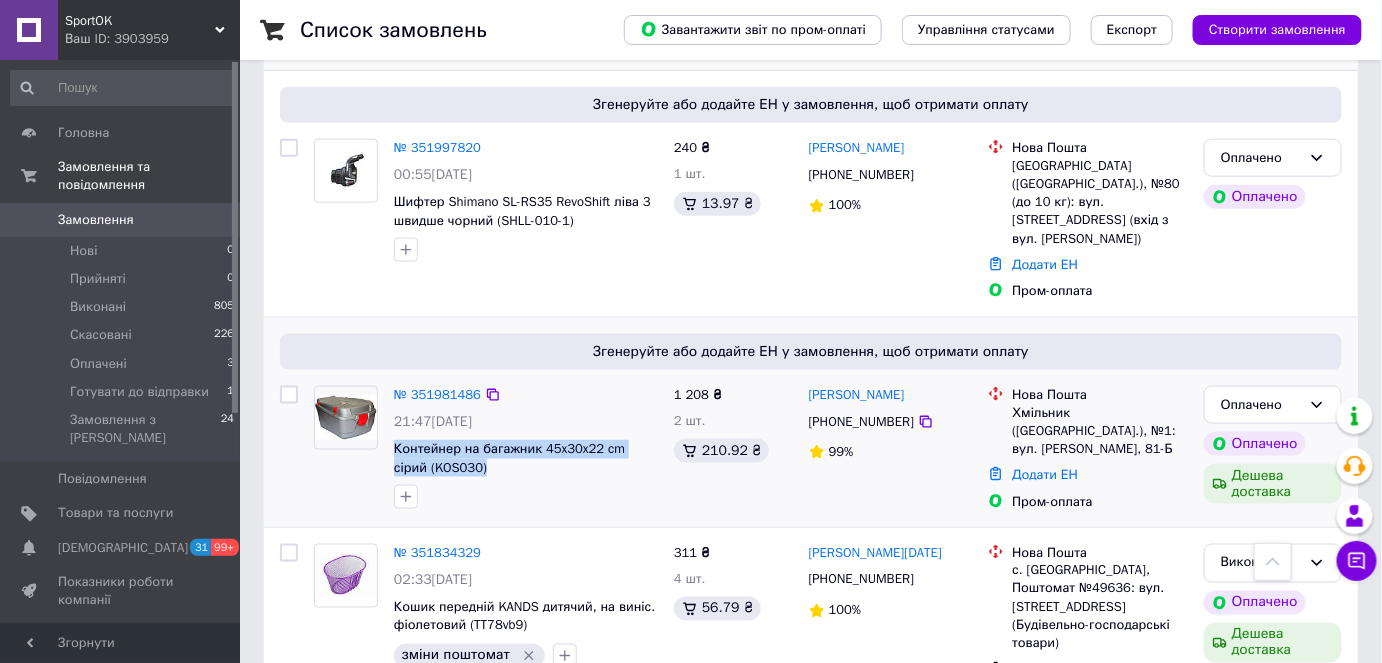 click on "Контейнер на багажник 45x30x22 cm сірий (KOS030)" at bounding box center (526, 458) 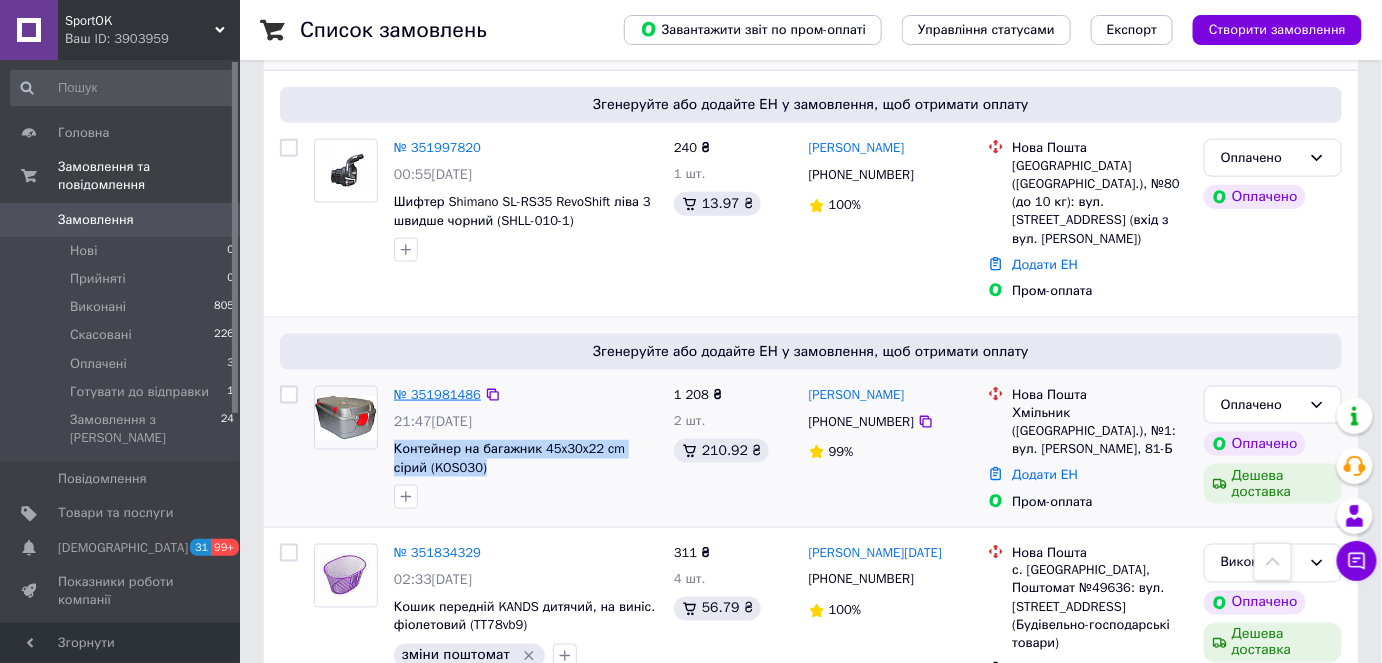 click on "№ 351981486" at bounding box center (437, 394) 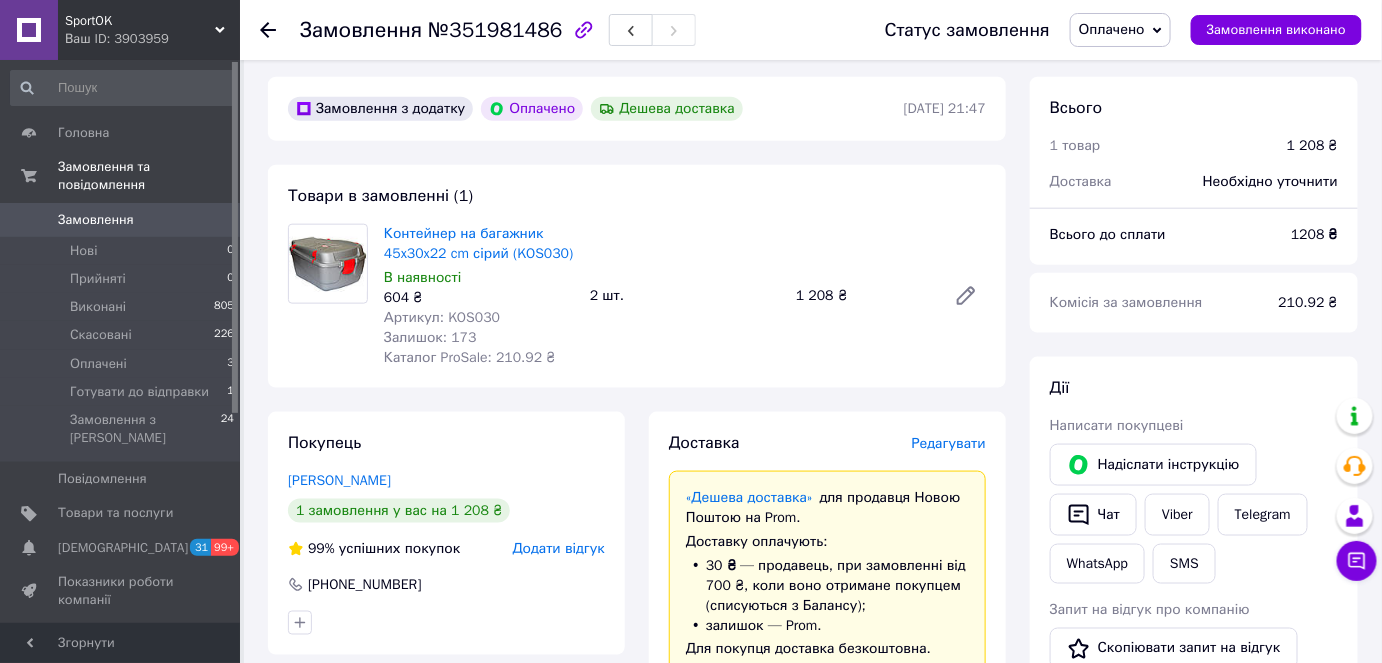 scroll, scrollTop: 664, scrollLeft: 0, axis: vertical 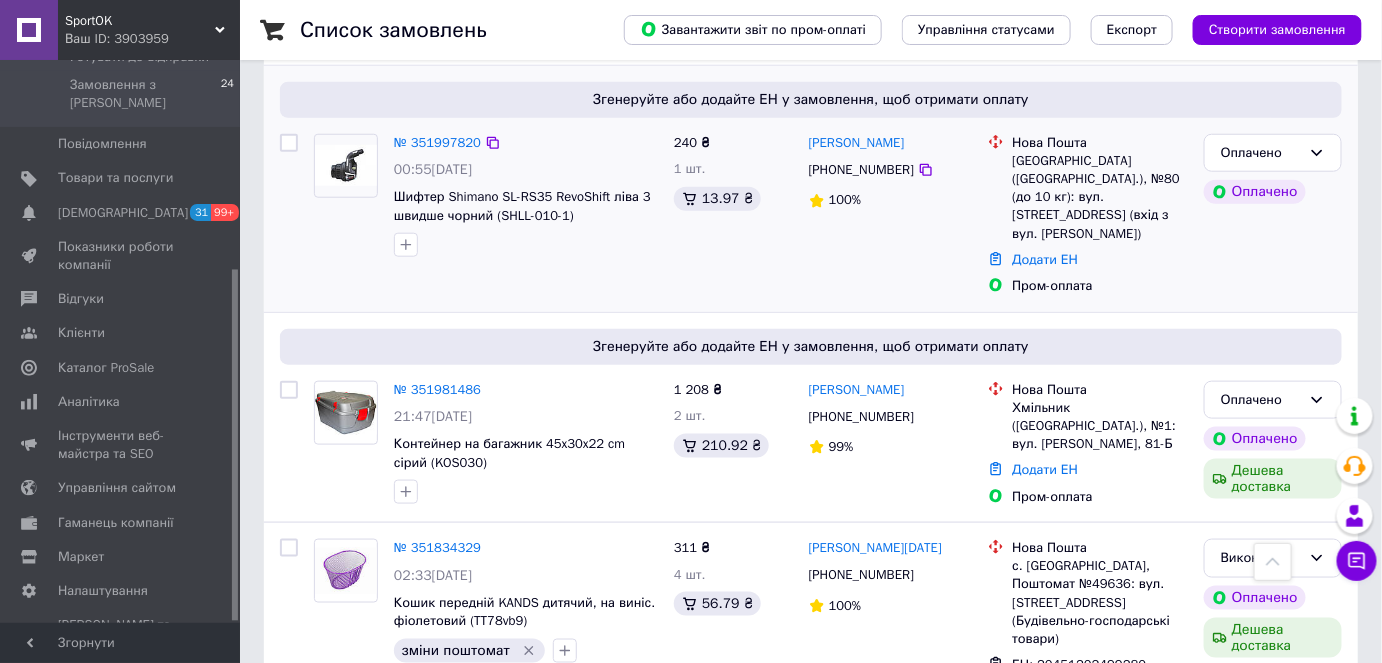 click on "Шифтер Shimano SL-RS35 RevoShift ліва 3 швидше чорний (SHLL-010-1)" at bounding box center [526, 206] 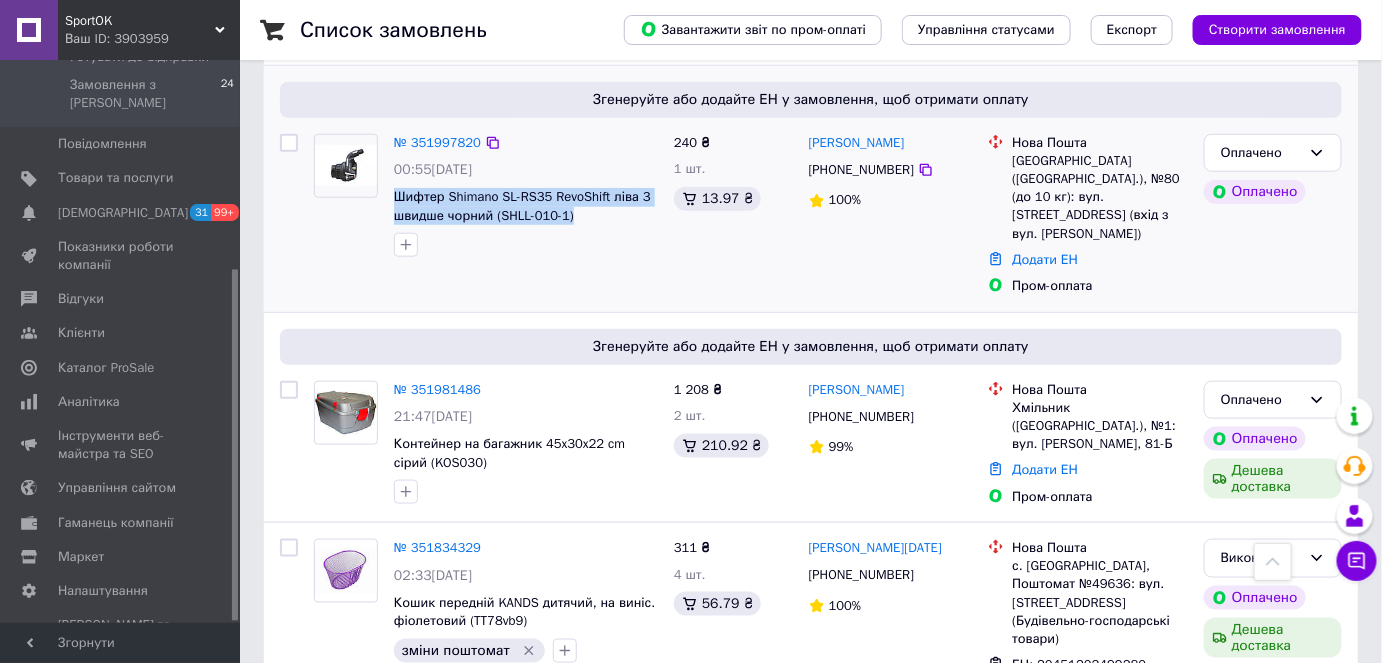click on "Шифтер Shimano SL-RS35 RevoShift ліва 3 швидше чорний (SHLL-010-1)" at bounding box center (526, 206) 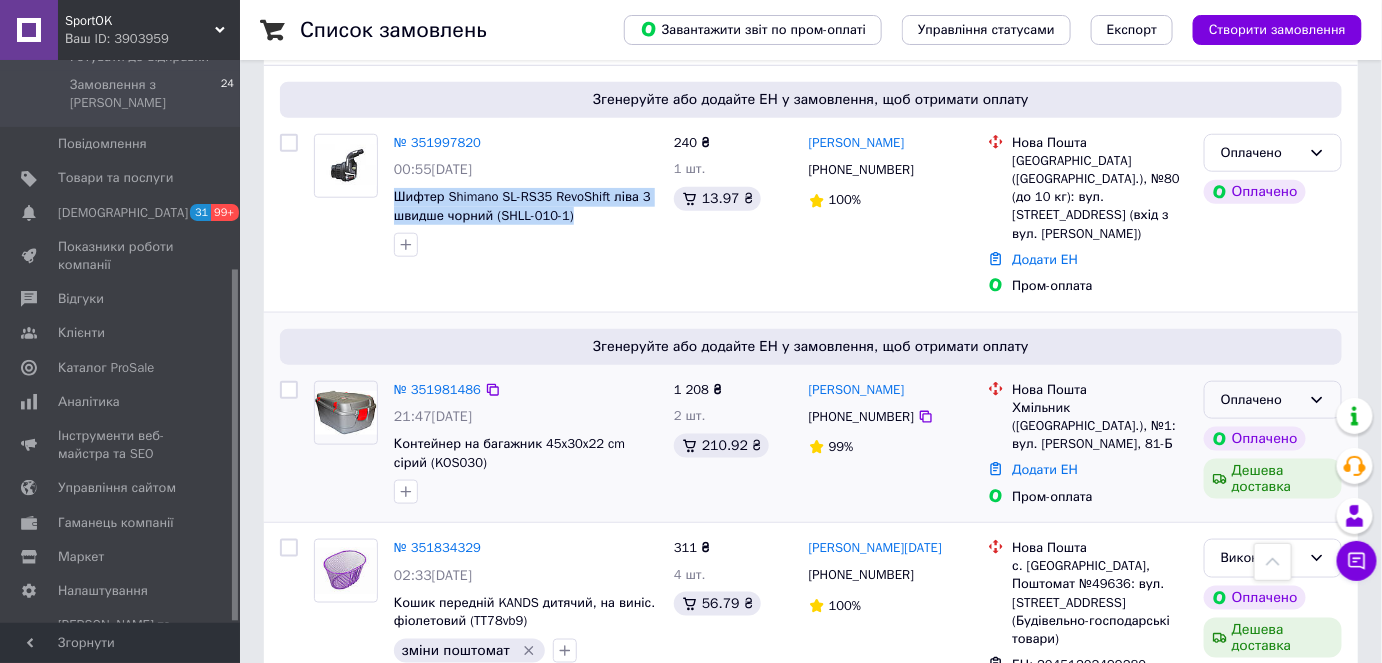 click on "Оплачено" at bounding box center (1261, 400) 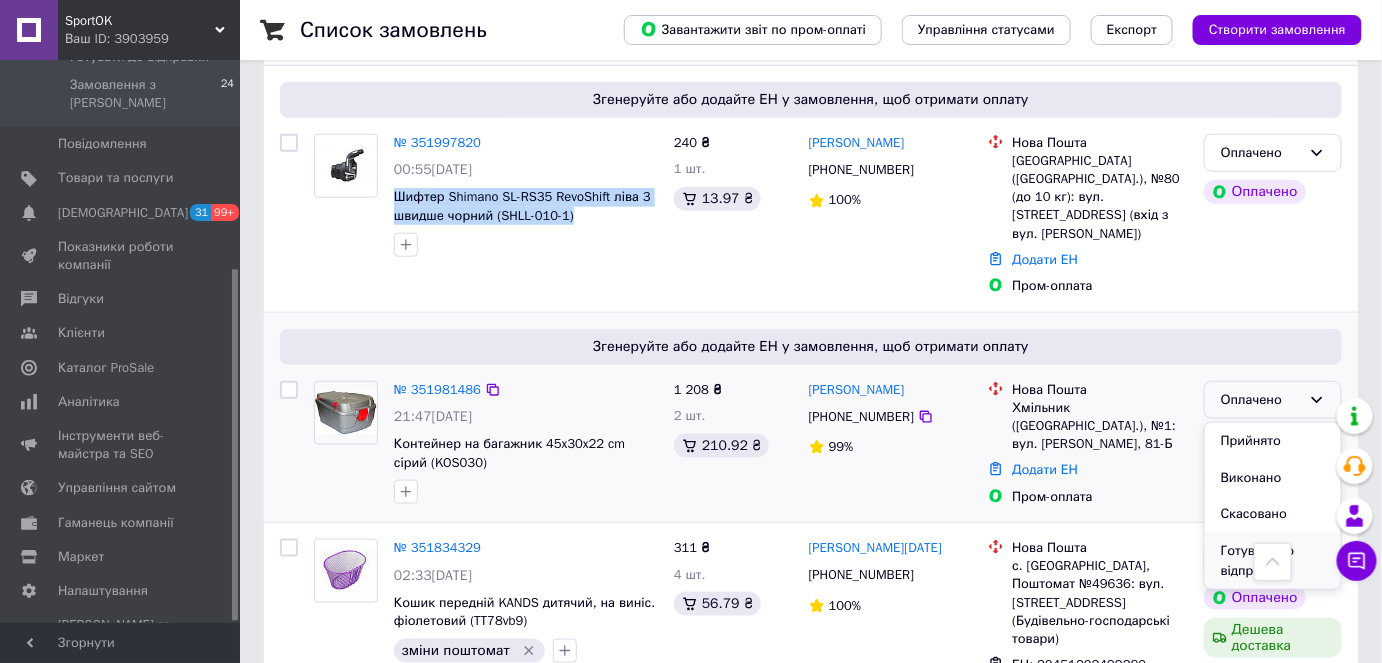 click on "Готувати до відправки" at bounding box center (1273, 561) 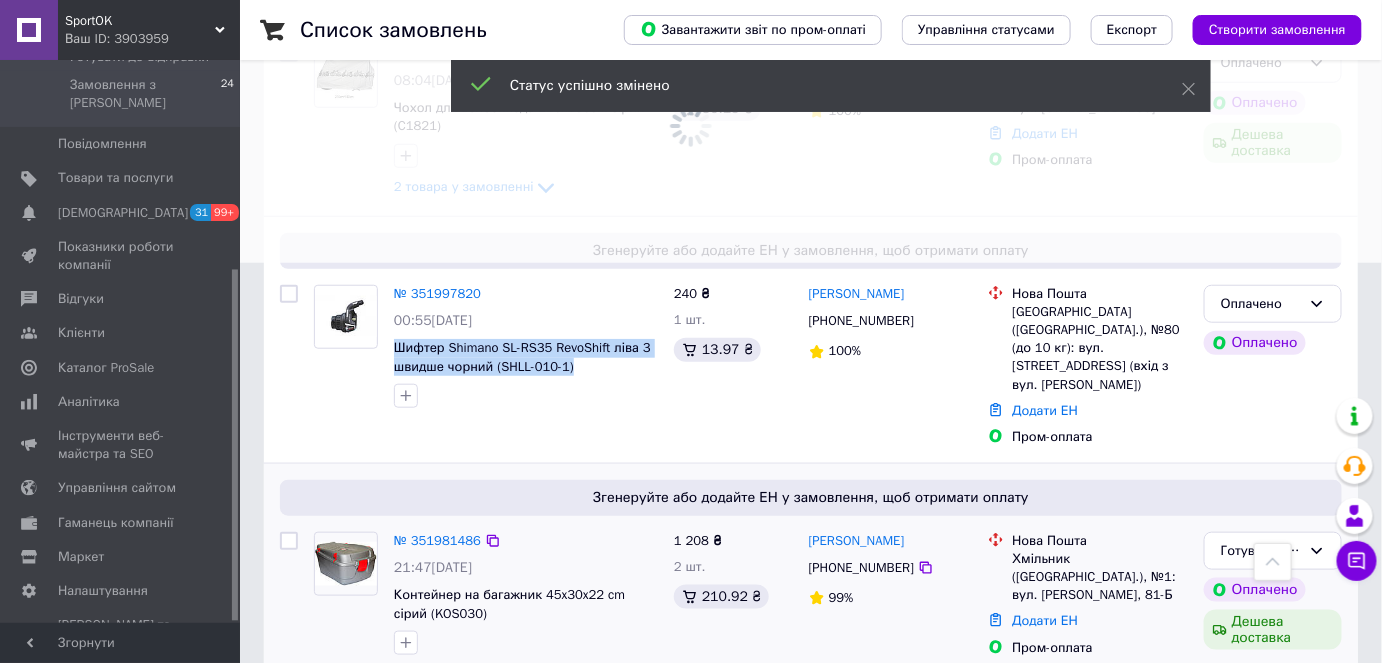 scroll, scrollTop: 368, scrollLeft: 0, axis: vertical 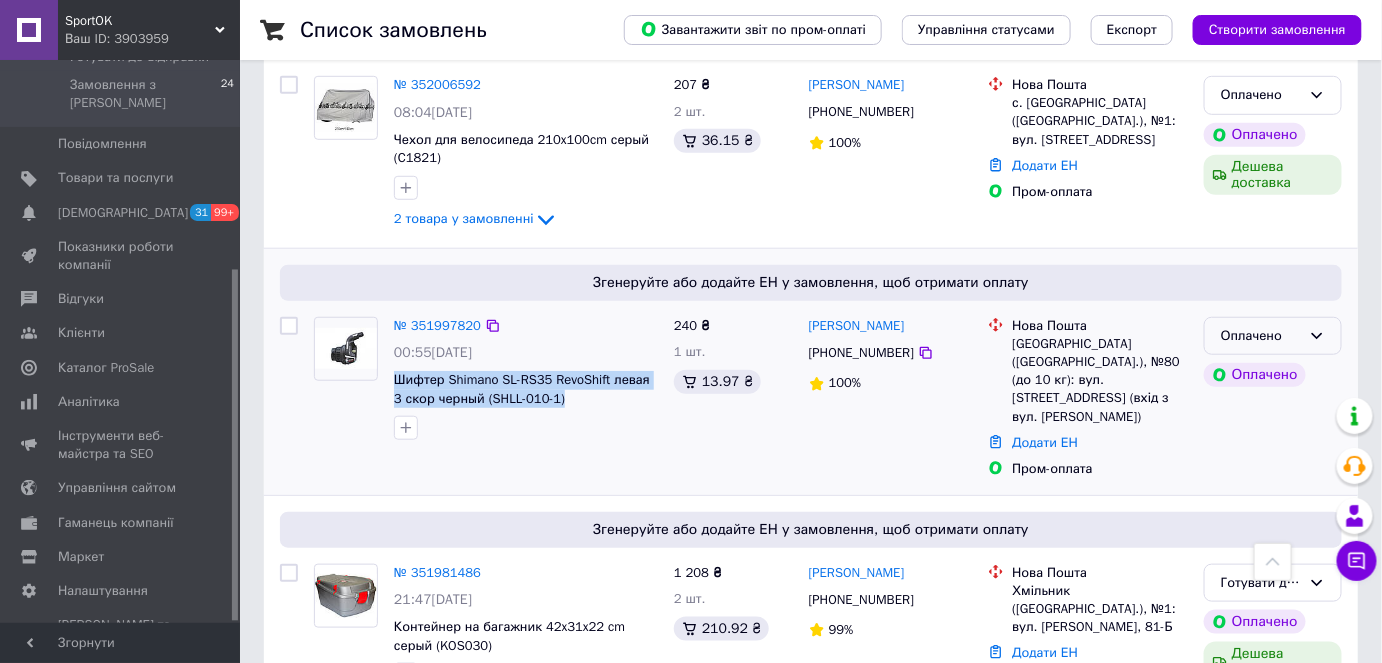 click 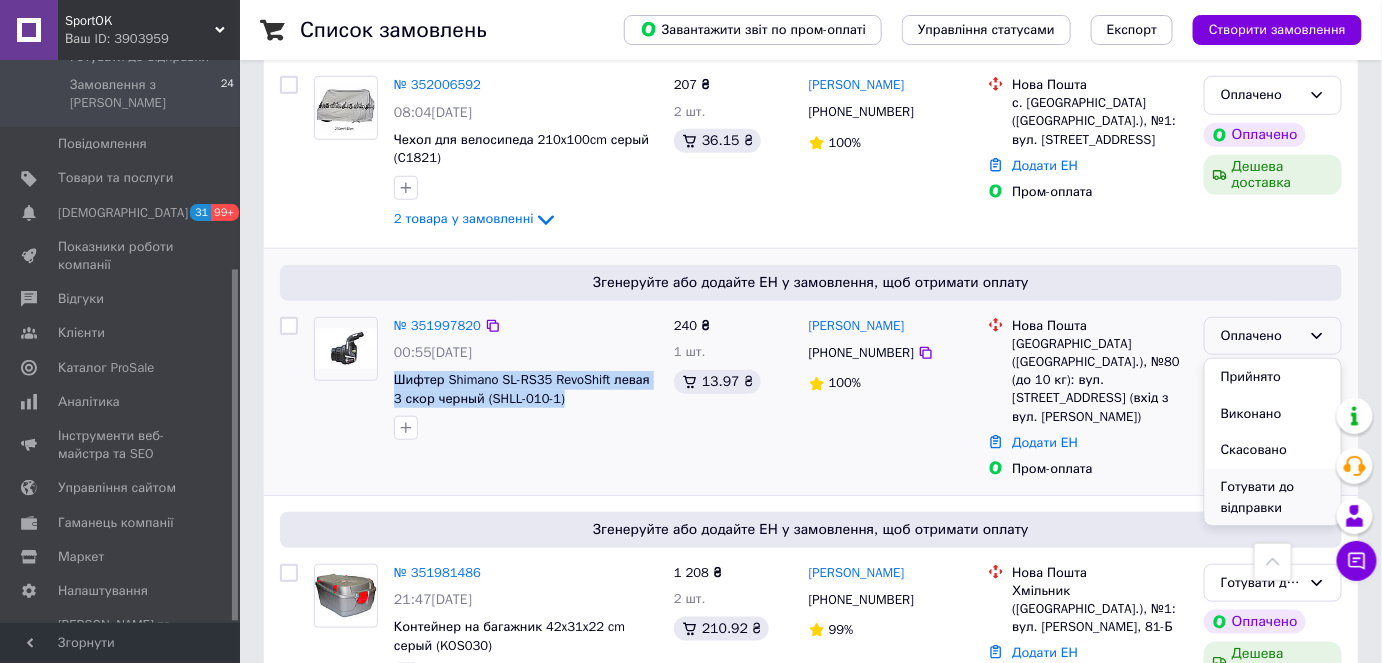 click on "Готувати до відправки" at bounding box center [1273, 497] 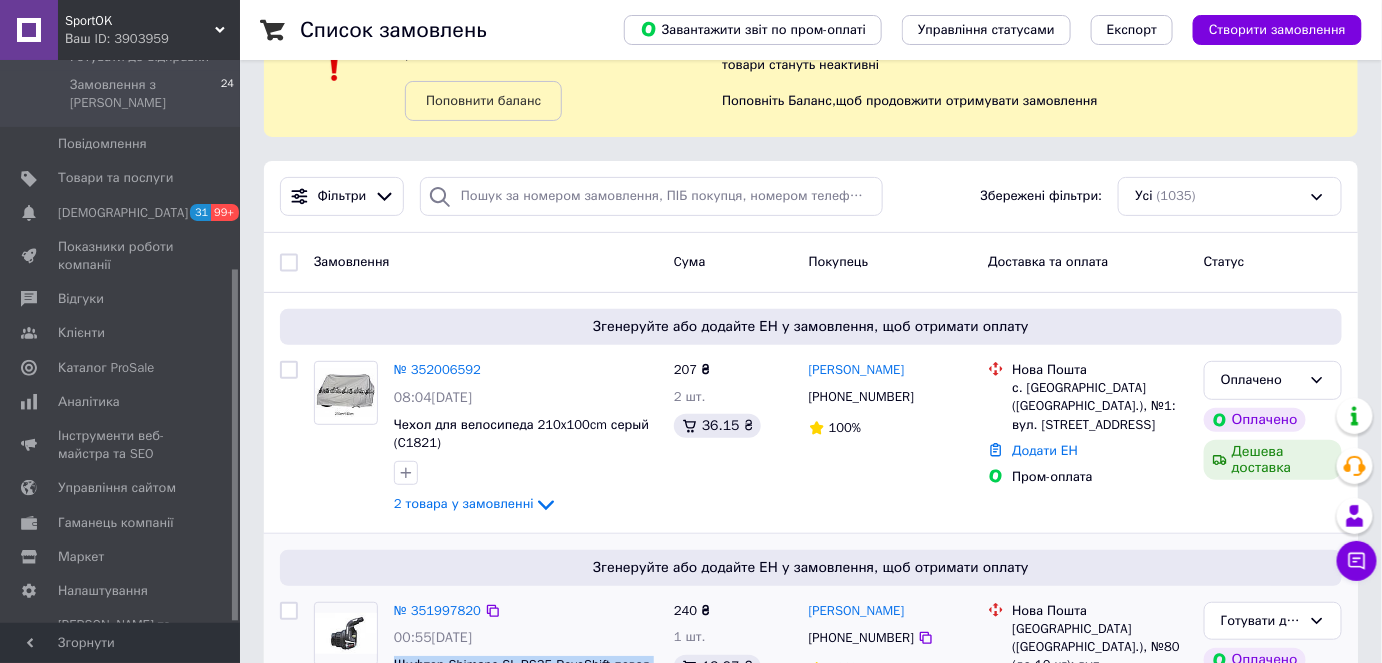 scroll, scrollTop: 85, scrollLeft: 0, axis: vertical 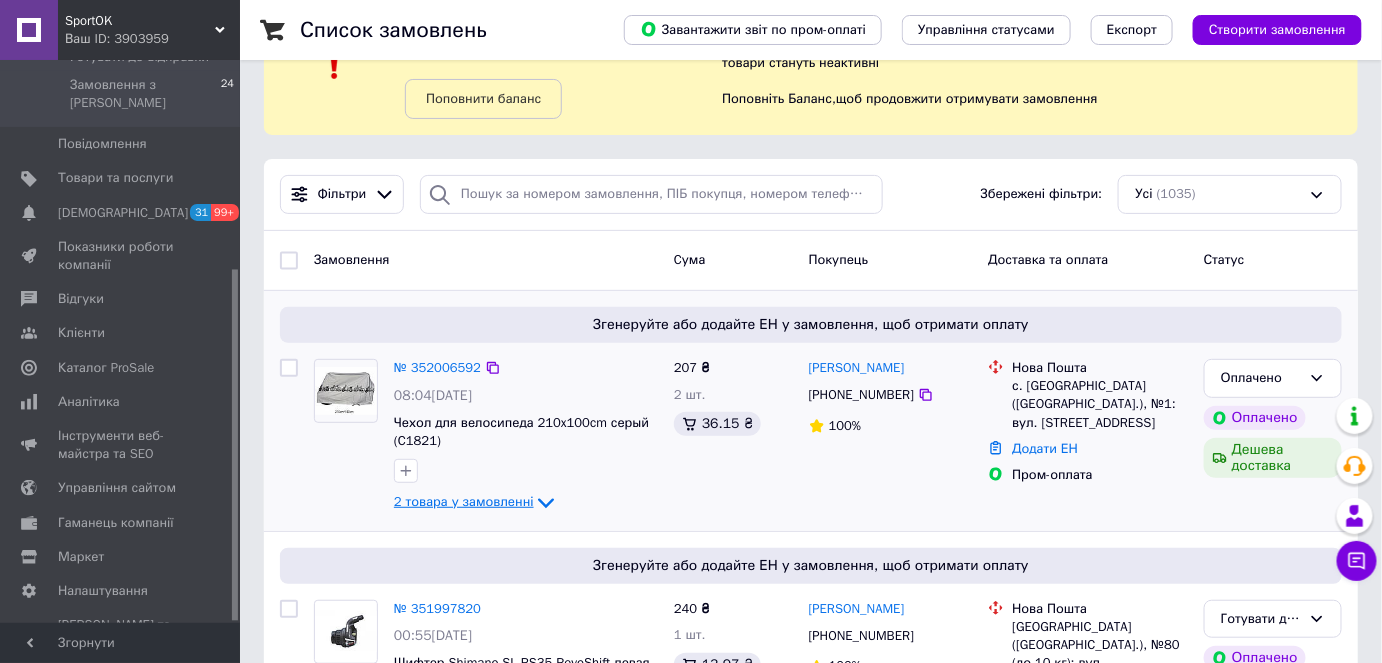 click on "2 товара у замовленні" at bounding box center [464, 501] 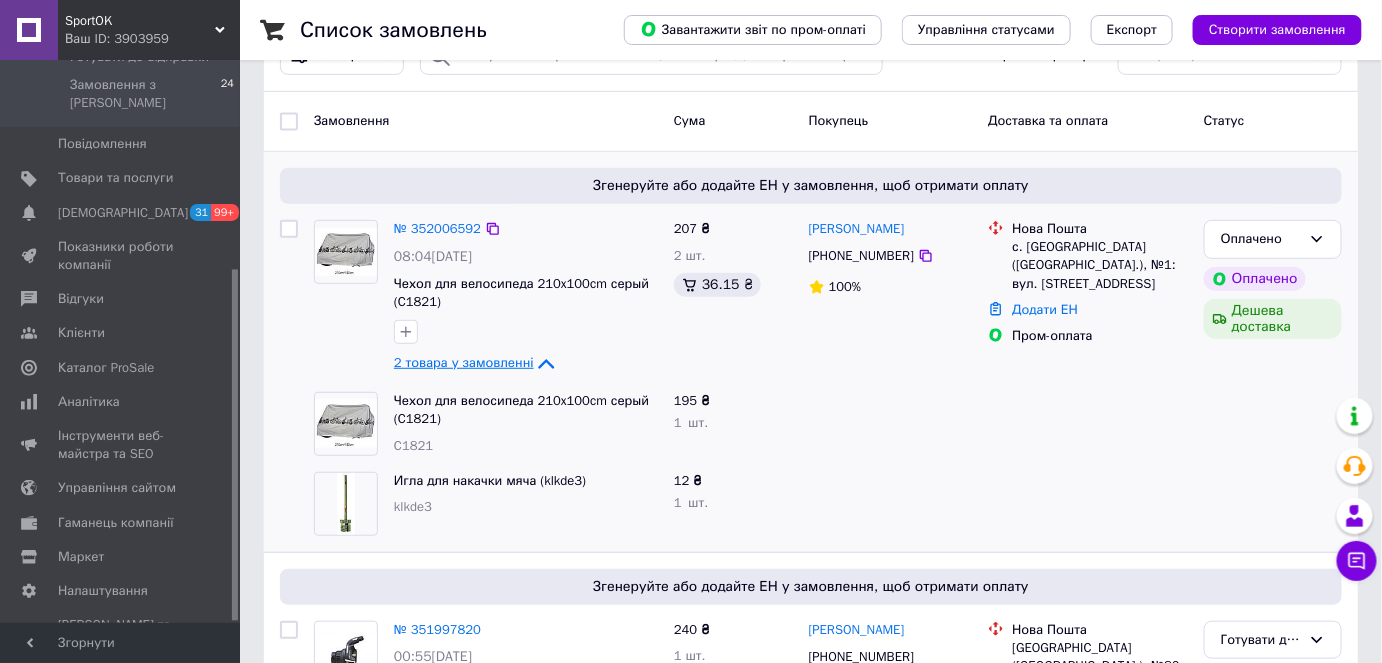 scroll, scrollTop: 233, scrollLeft: 0, axis: vertical 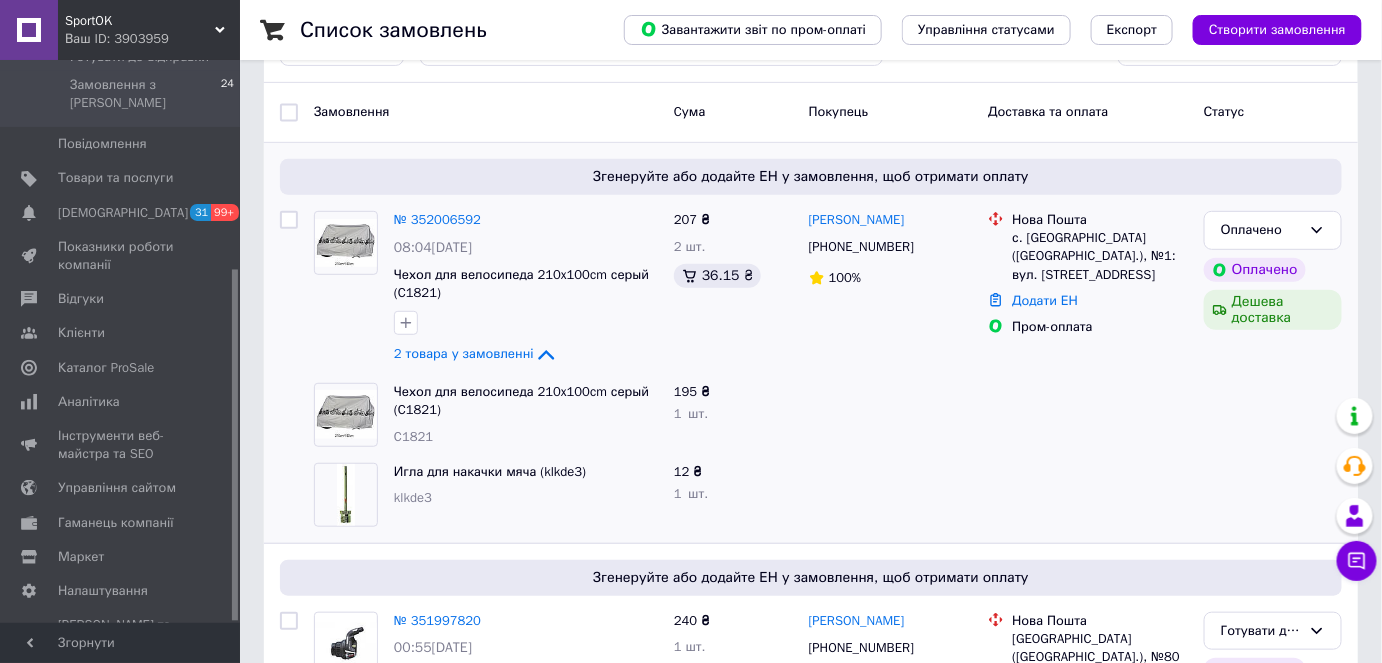 click on "klkde3" at bounding box center [413, 497] 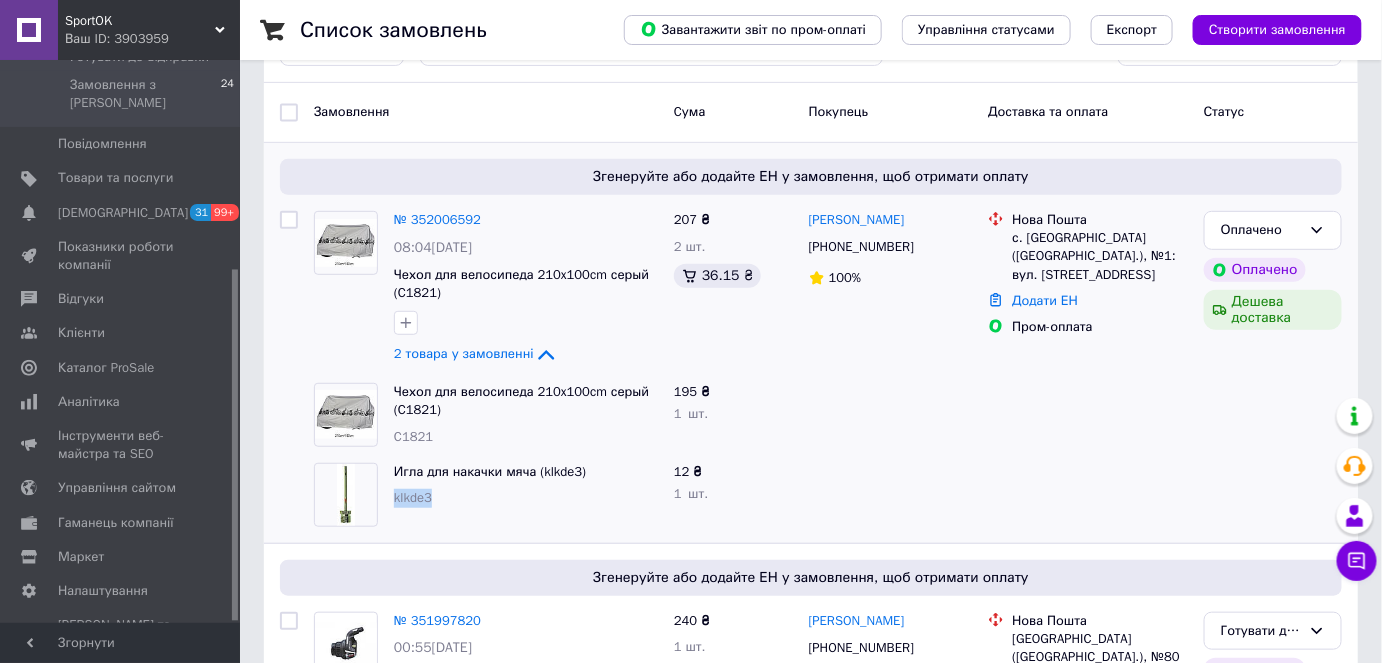 click on "klkde3" at bounding box center (413, 497) 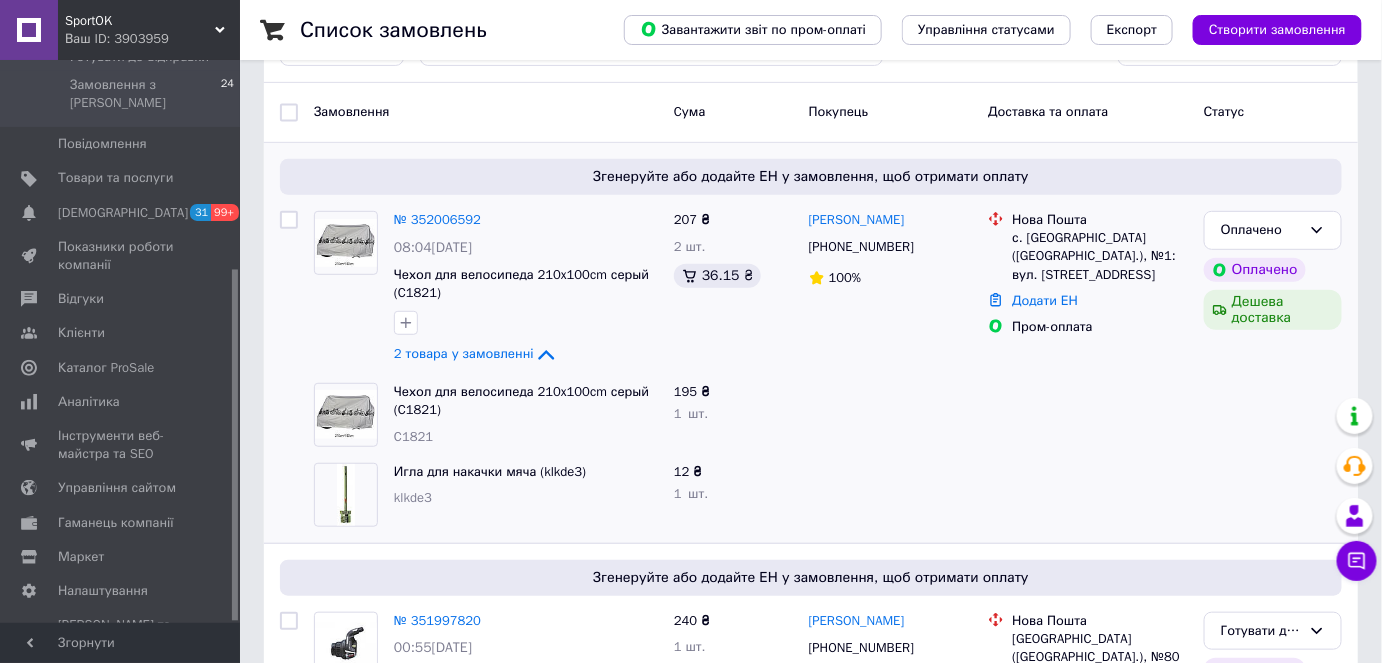 click on "Игла для накачки мяча (klkde3)" at bounding box center [526, 472] 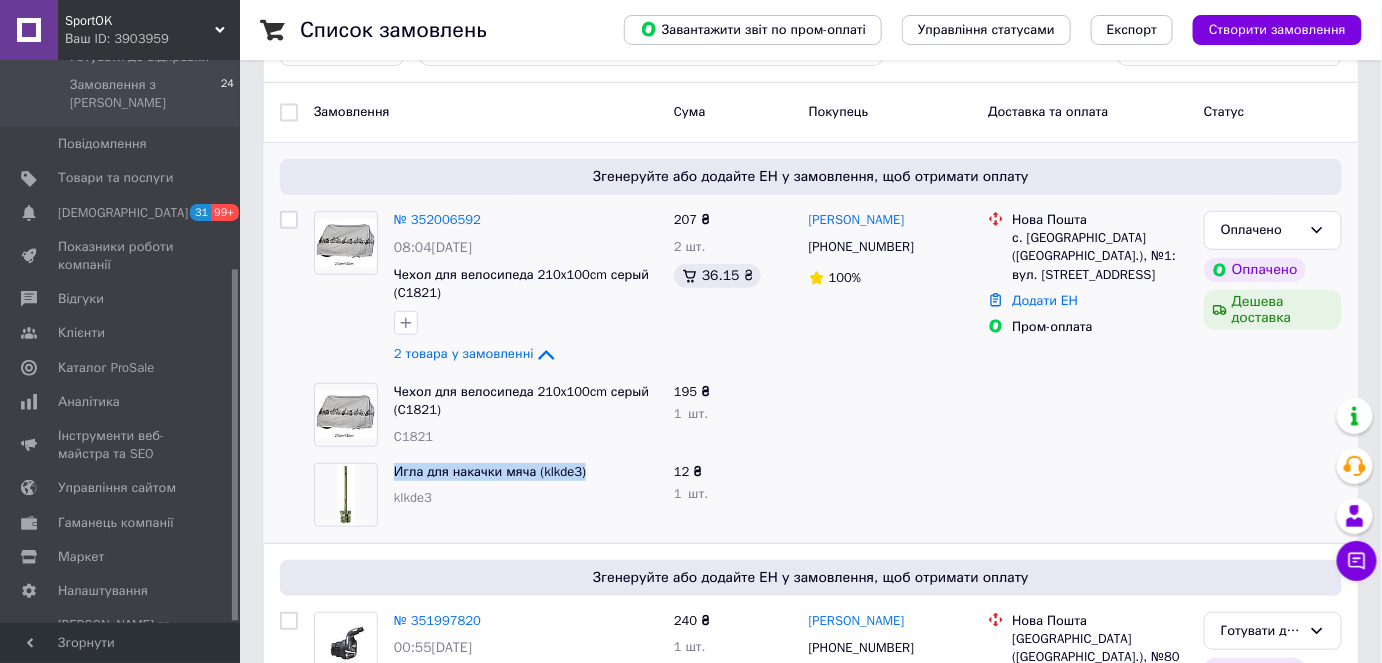 click on "Игла для накачки мяча (klkde3)" at bounding box center (526, 472) 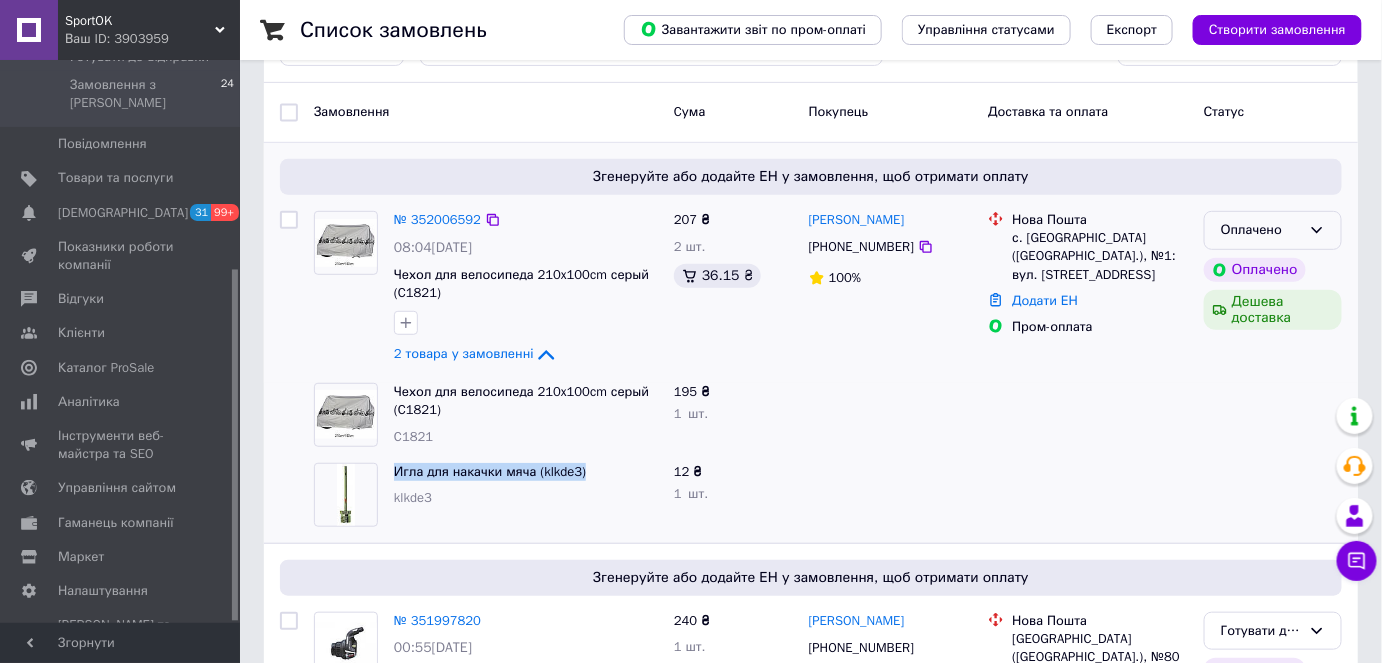 click on "Оплачено" at bounding box center (1261, 230) 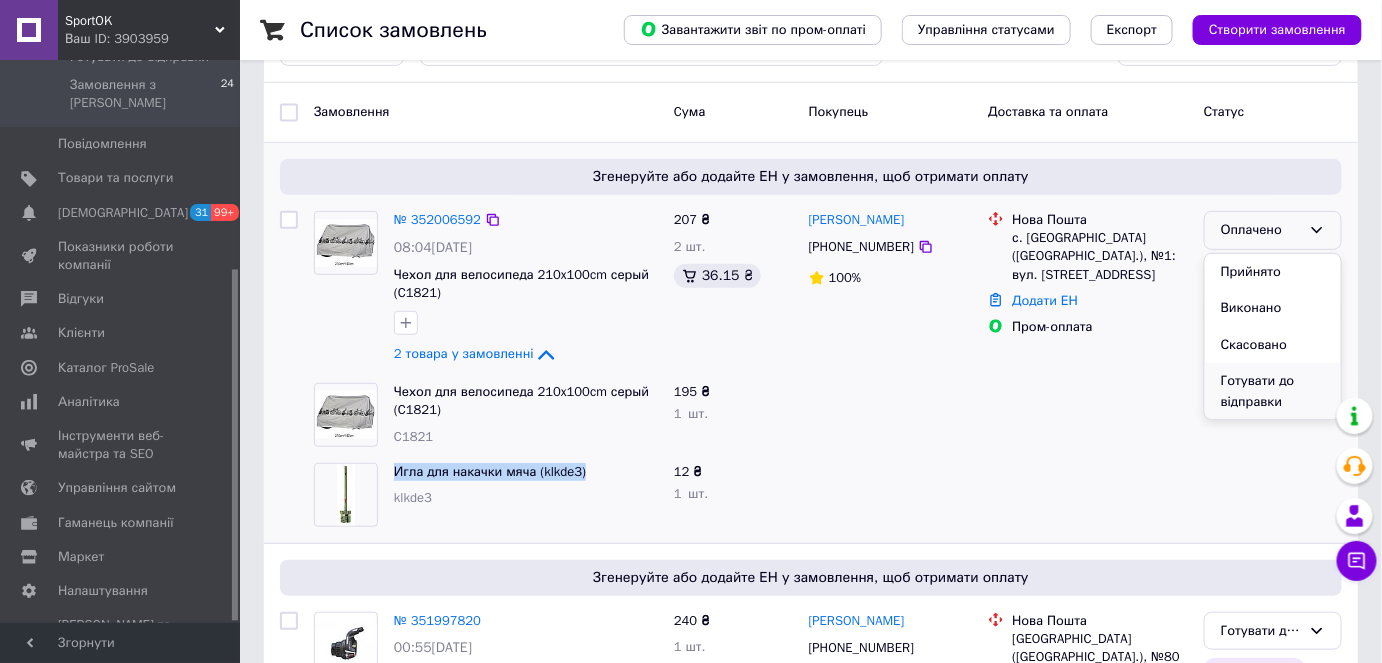 click on "Готувати до відправки" at bounding box center [1273, 391] 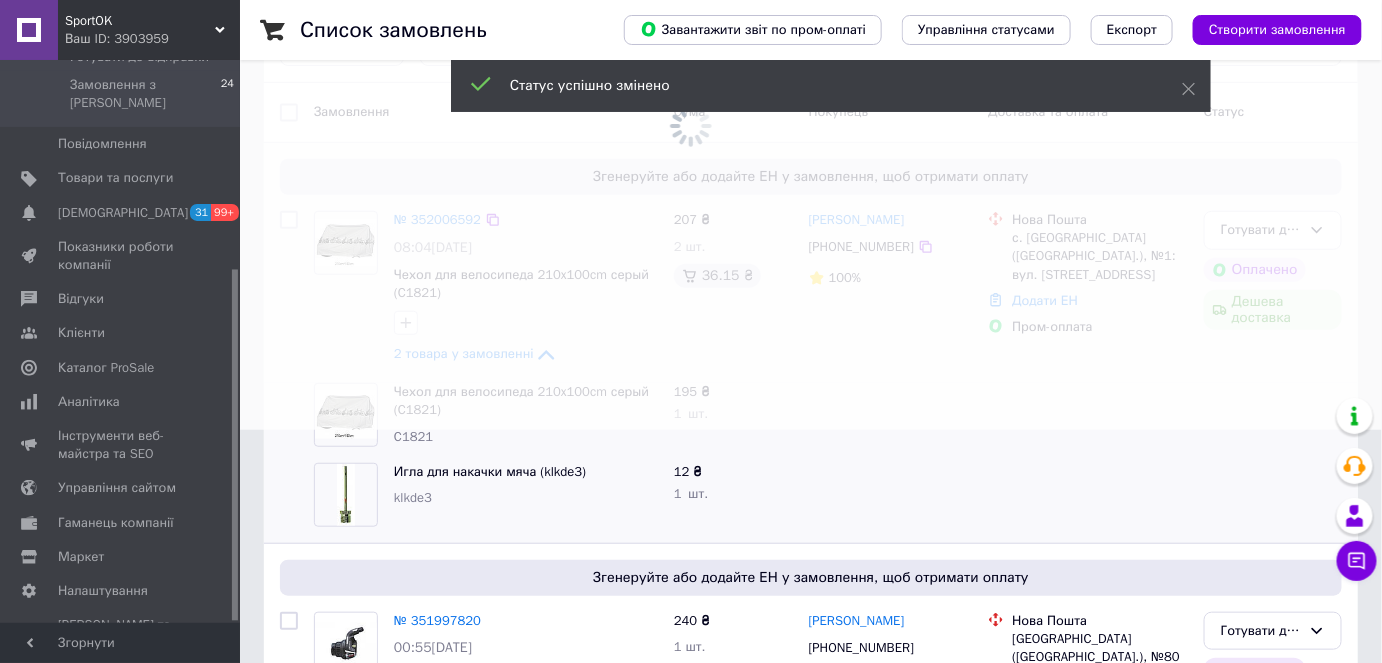 click on "C1821" at bounding box center (526, 437) 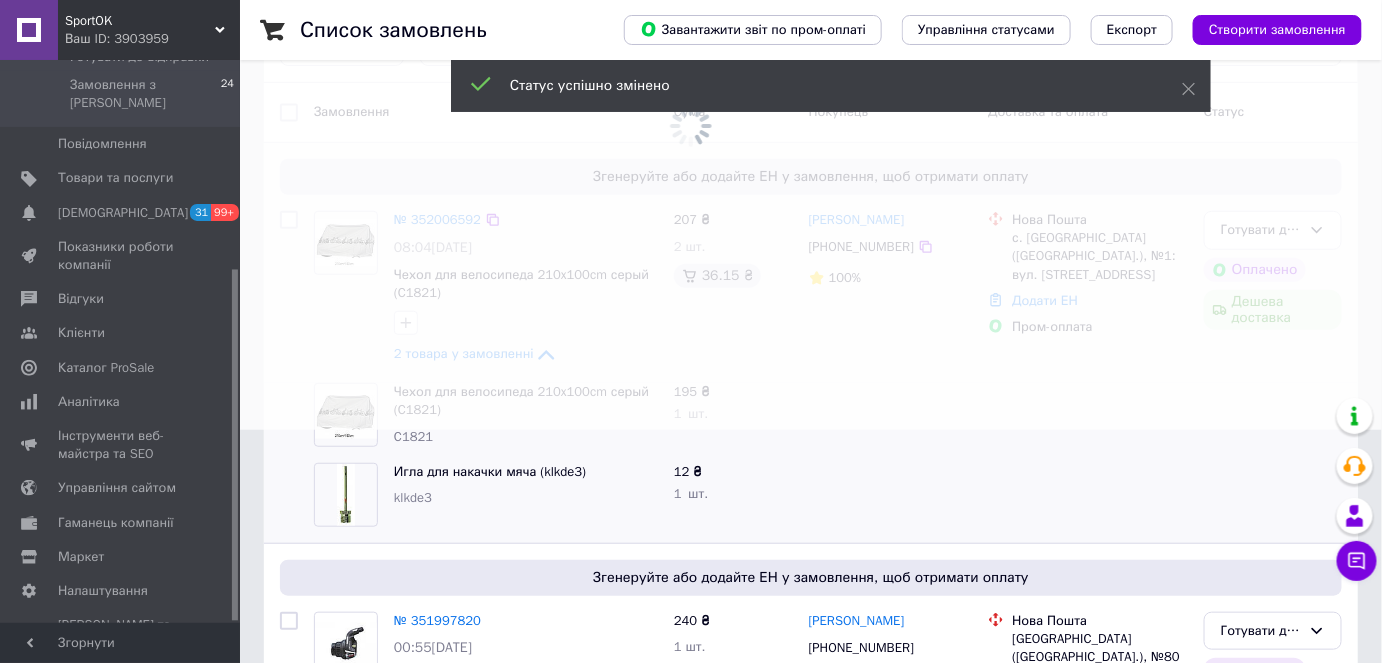 click on "C1821" at bounding box center (413, 436) 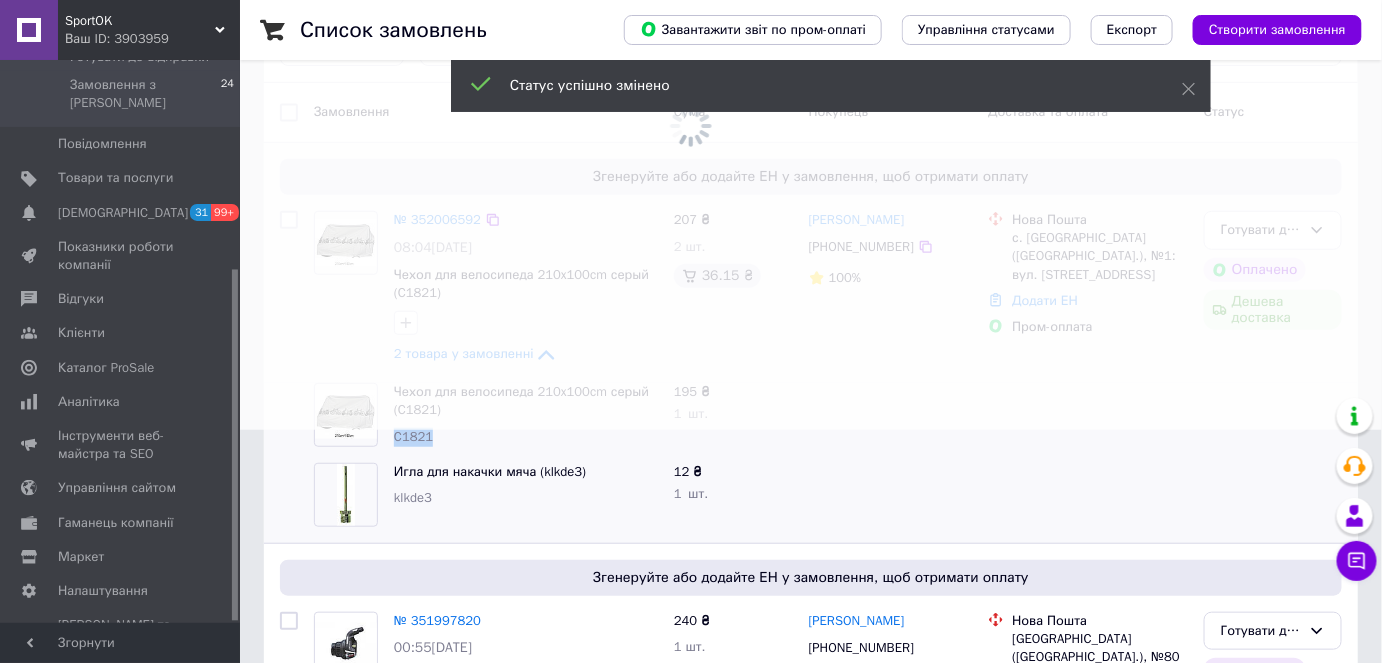 click on "C1821" at bounding box center [413, 436] 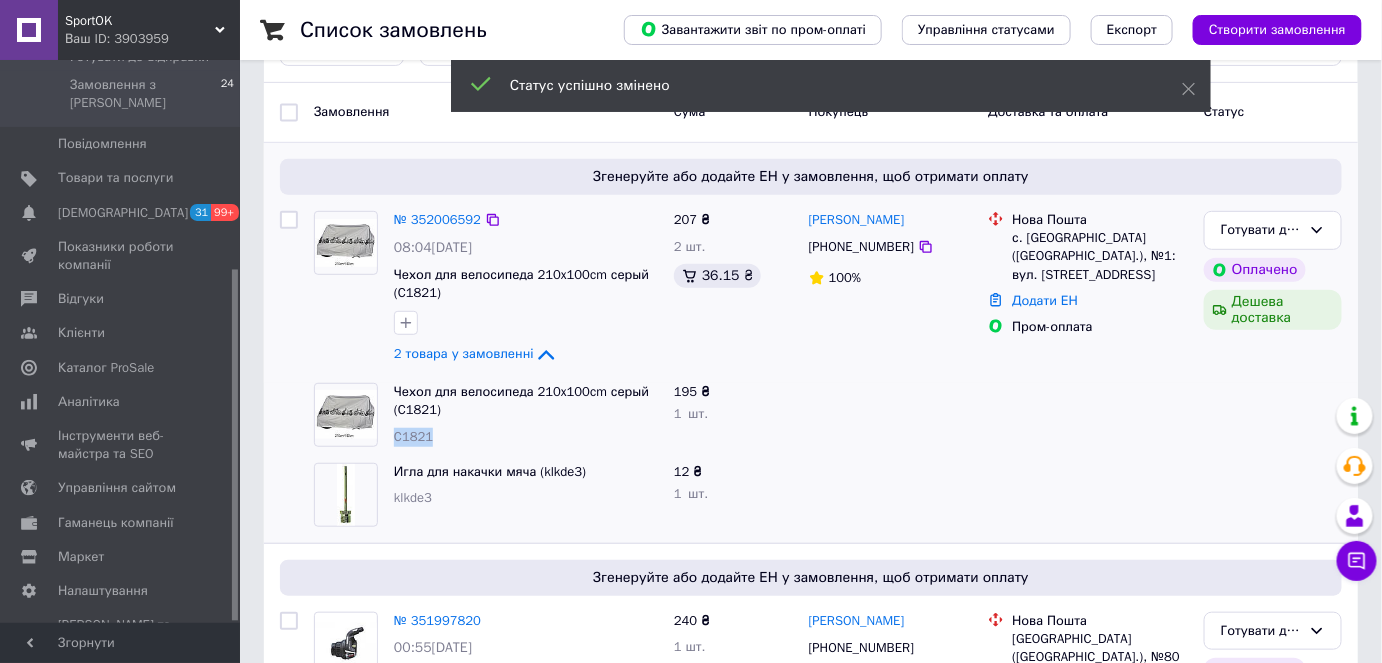 copy on "C1821" 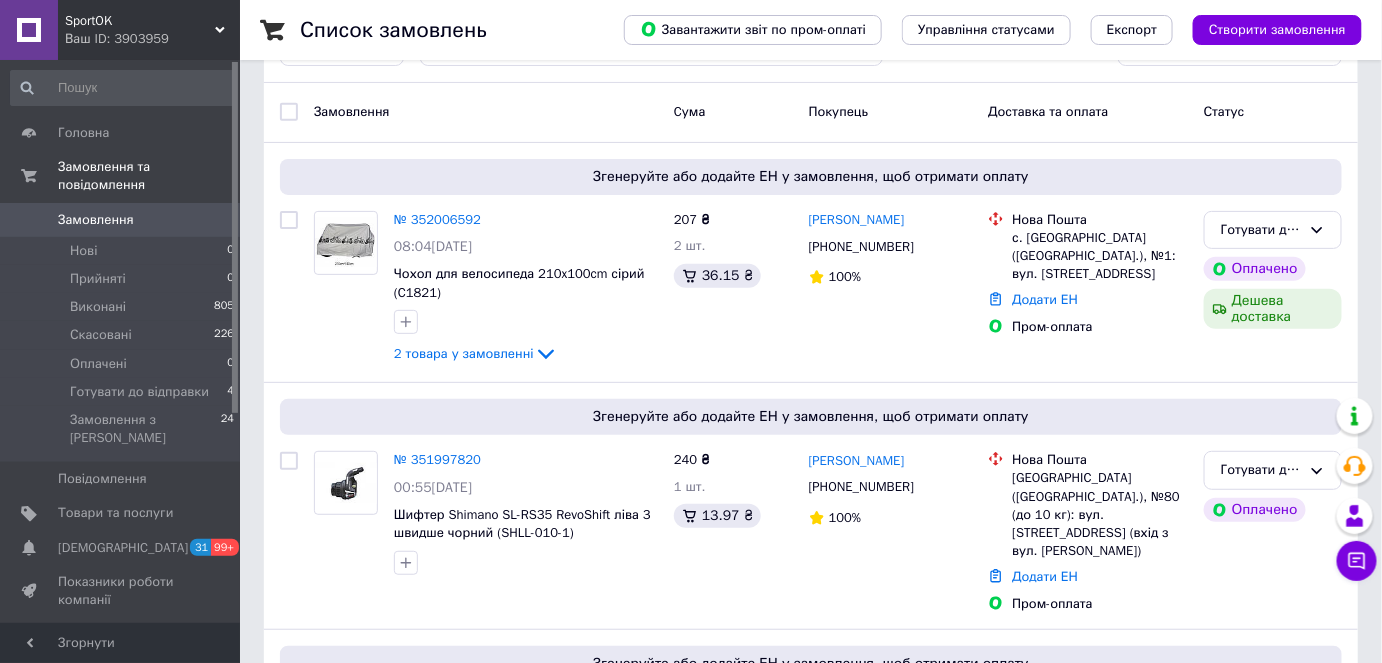 scroll, scrollTop: 233, scrollLeft: 0, axis: vertical 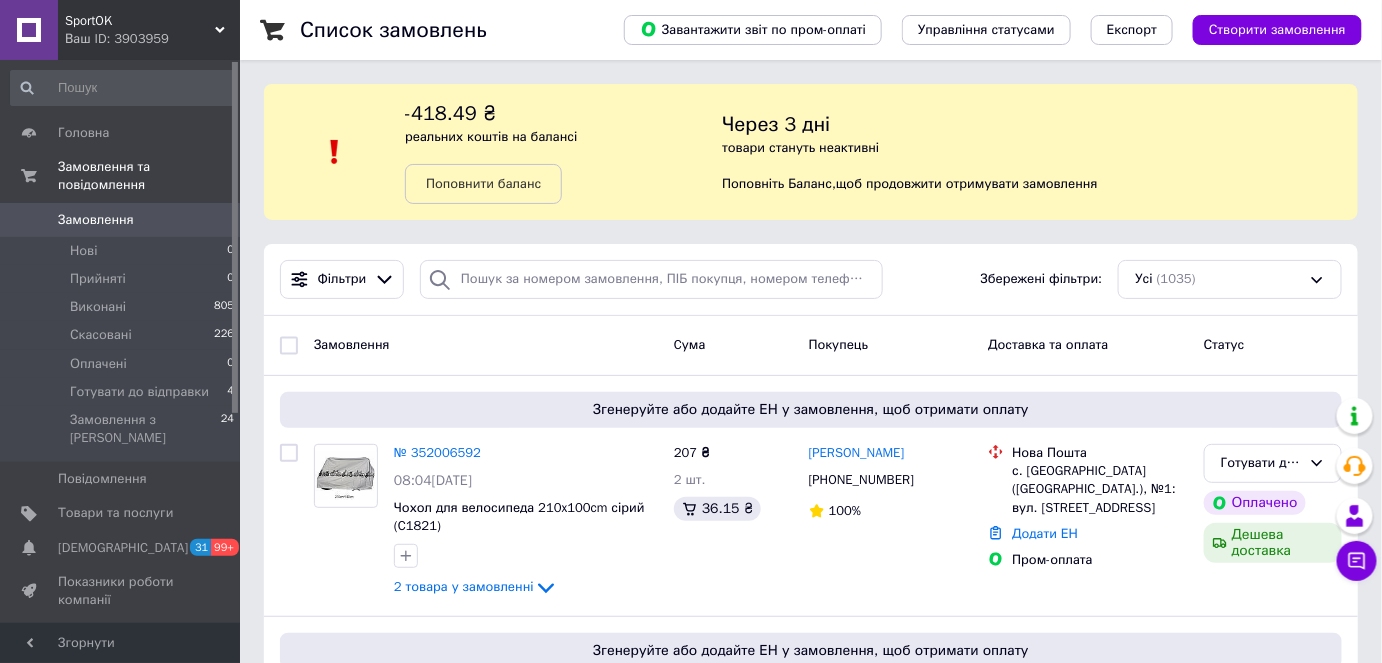 click on "Відгуки" at bounding box center (123, 634) 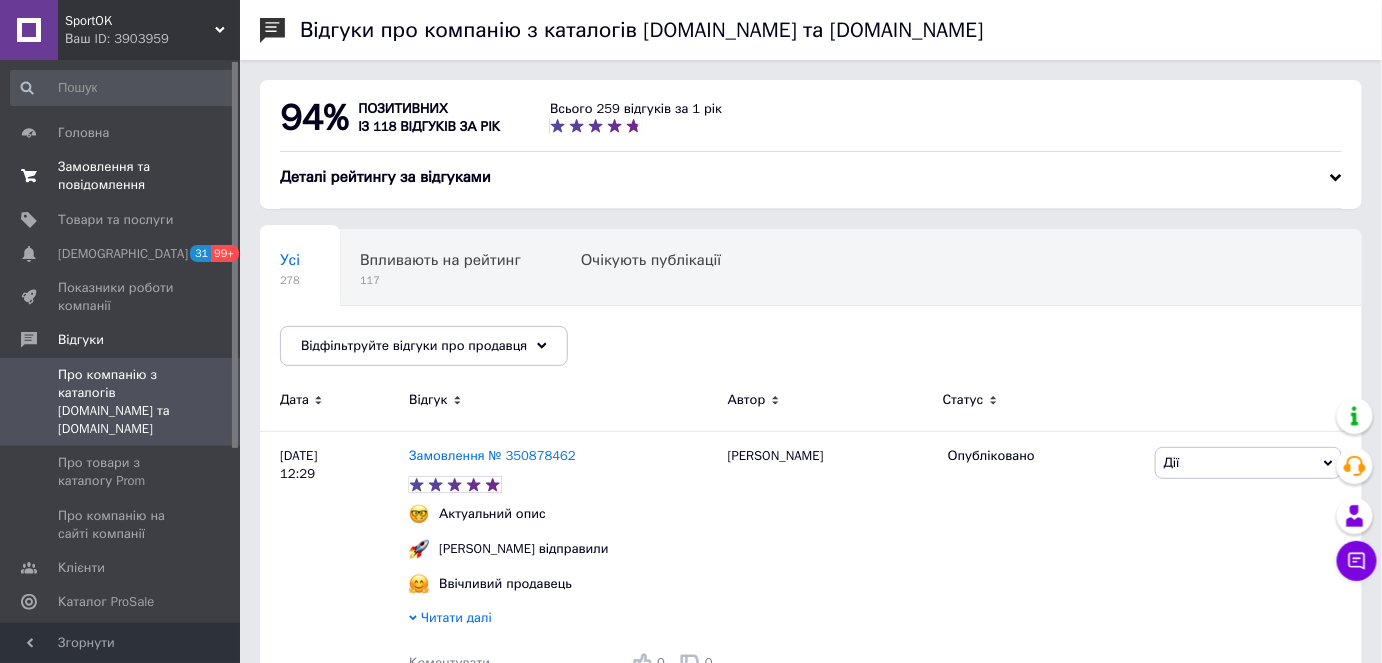 click on "Замовлення та повідомлення" at bounding box center (121, 176) 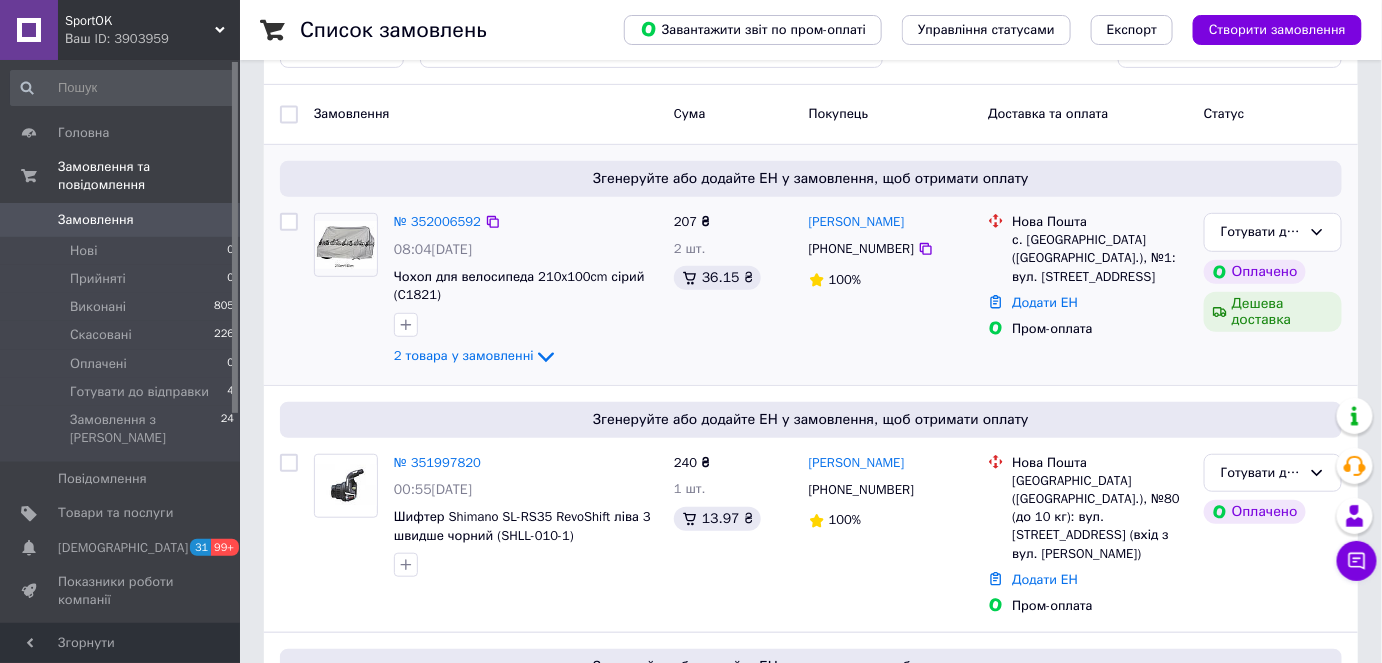 scroll, scrollTop: 240, scrollLeft: 0, axis: vertical 